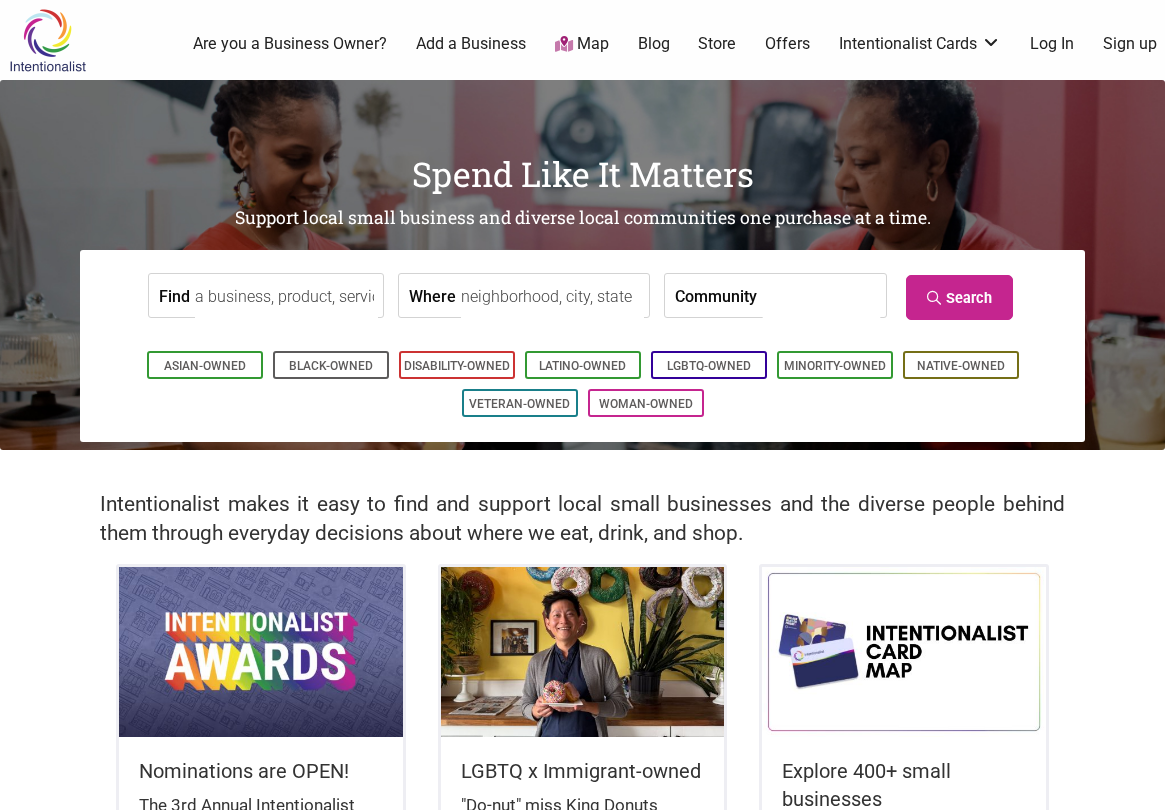 scroll, scrollTop: 0, scrollLeft: 0, axis: both 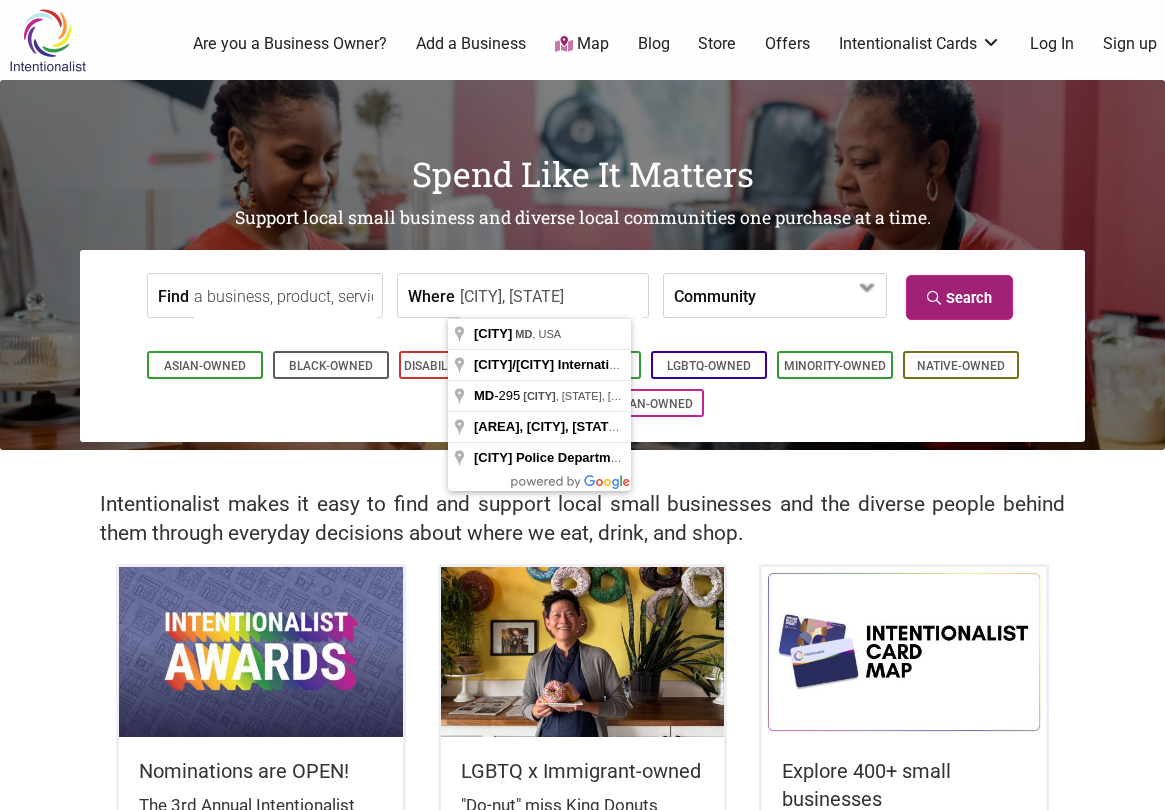 type on "[CITY], [STATE]" 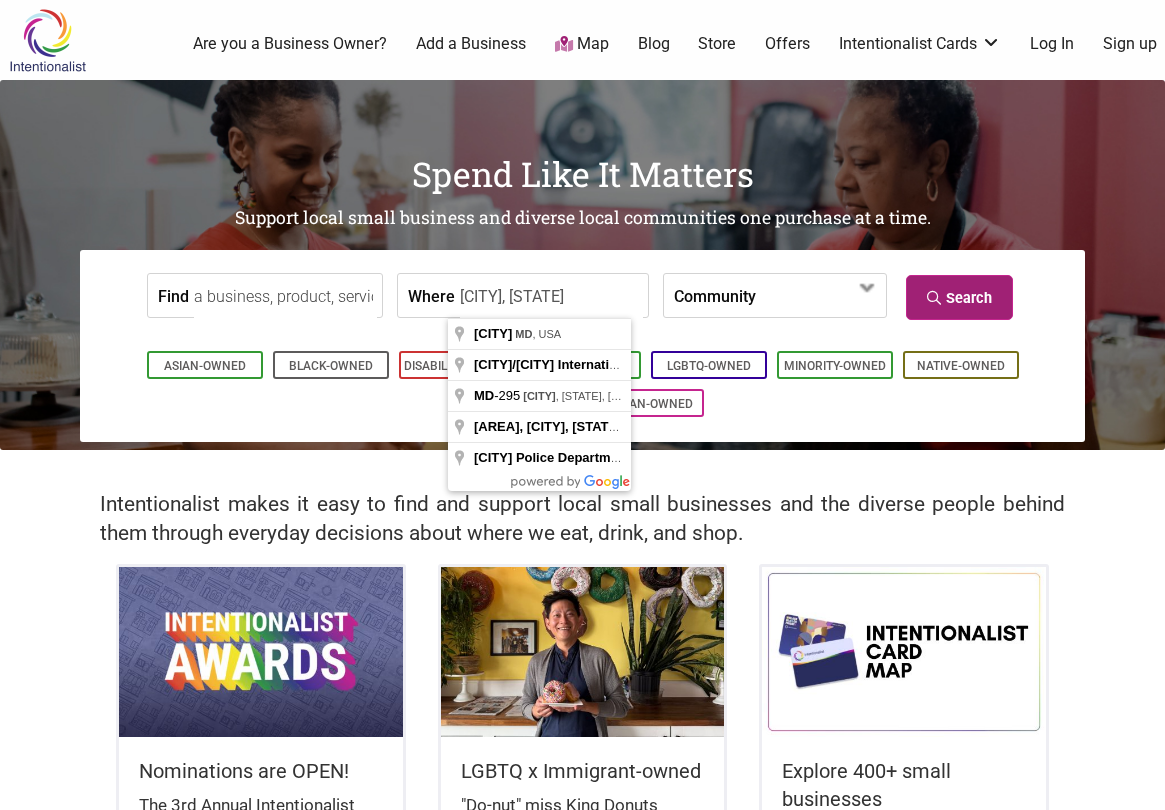 click on "Search" at bounding box center [959, 297] 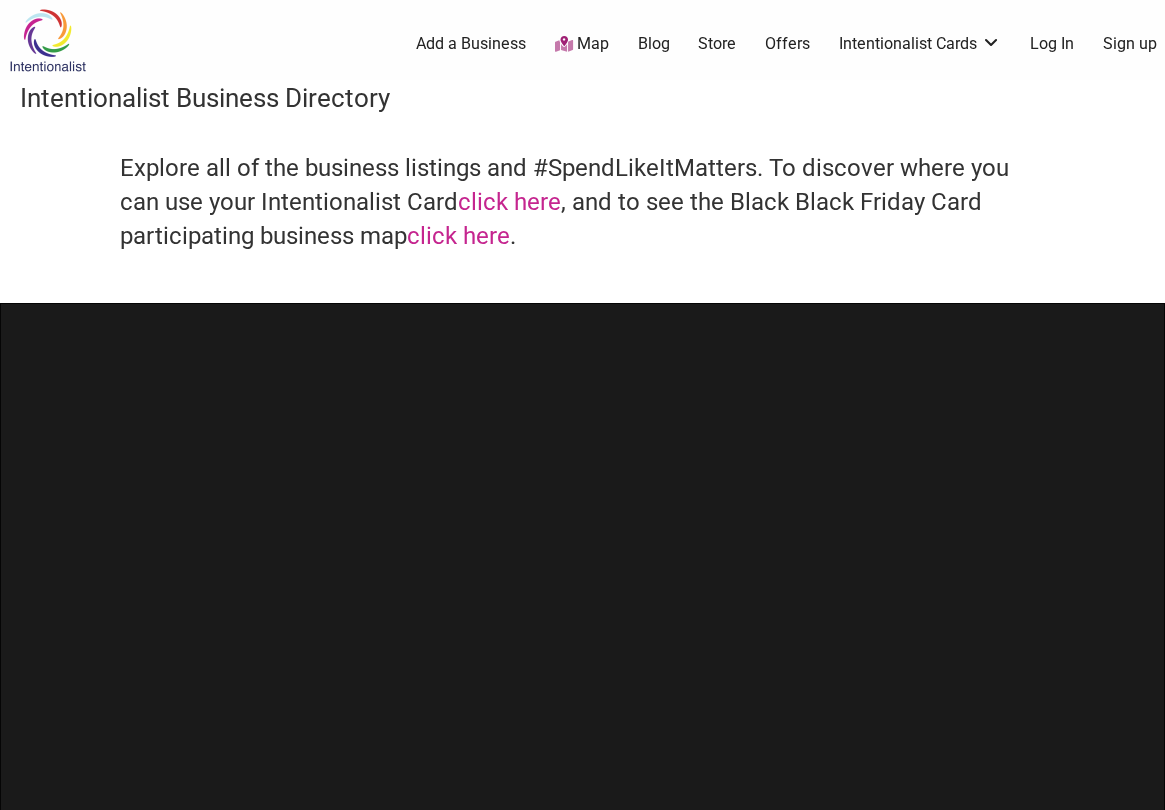 scroll, scrollTop: 0, scrollLeft: 0, axis: both 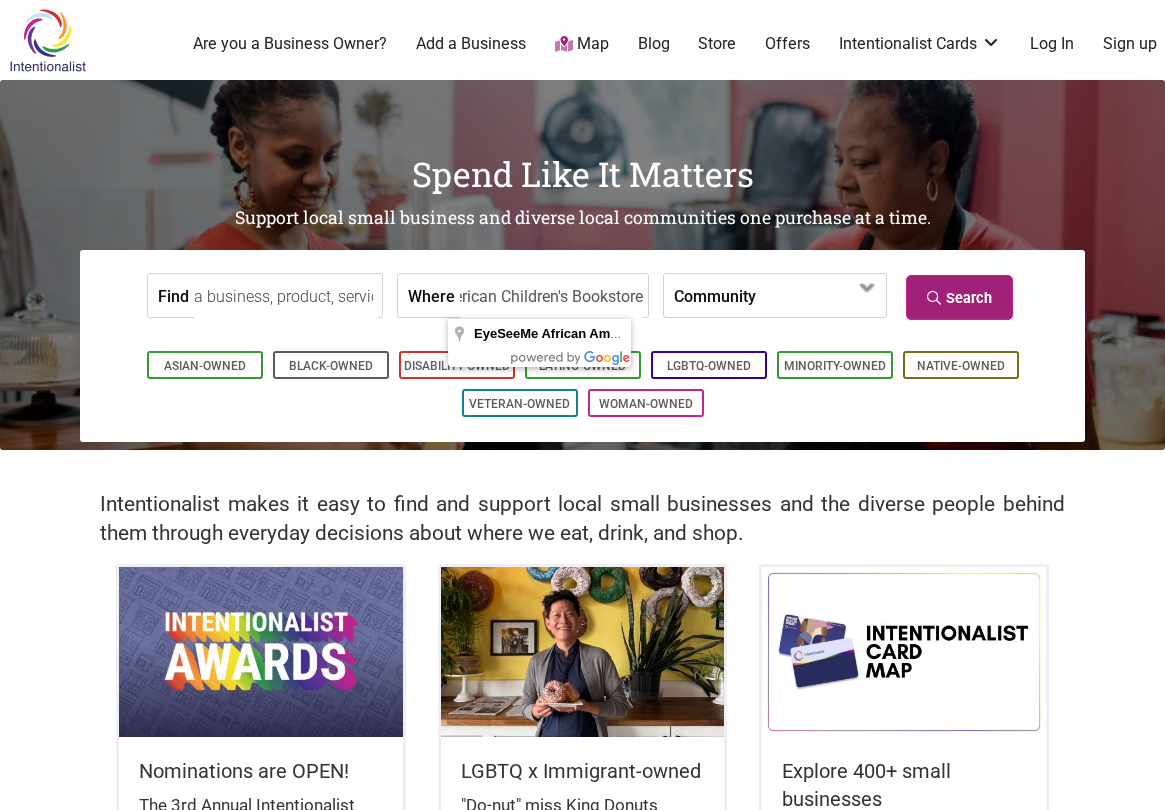 type on "EyeSeeMe African American Children's Bookstore" 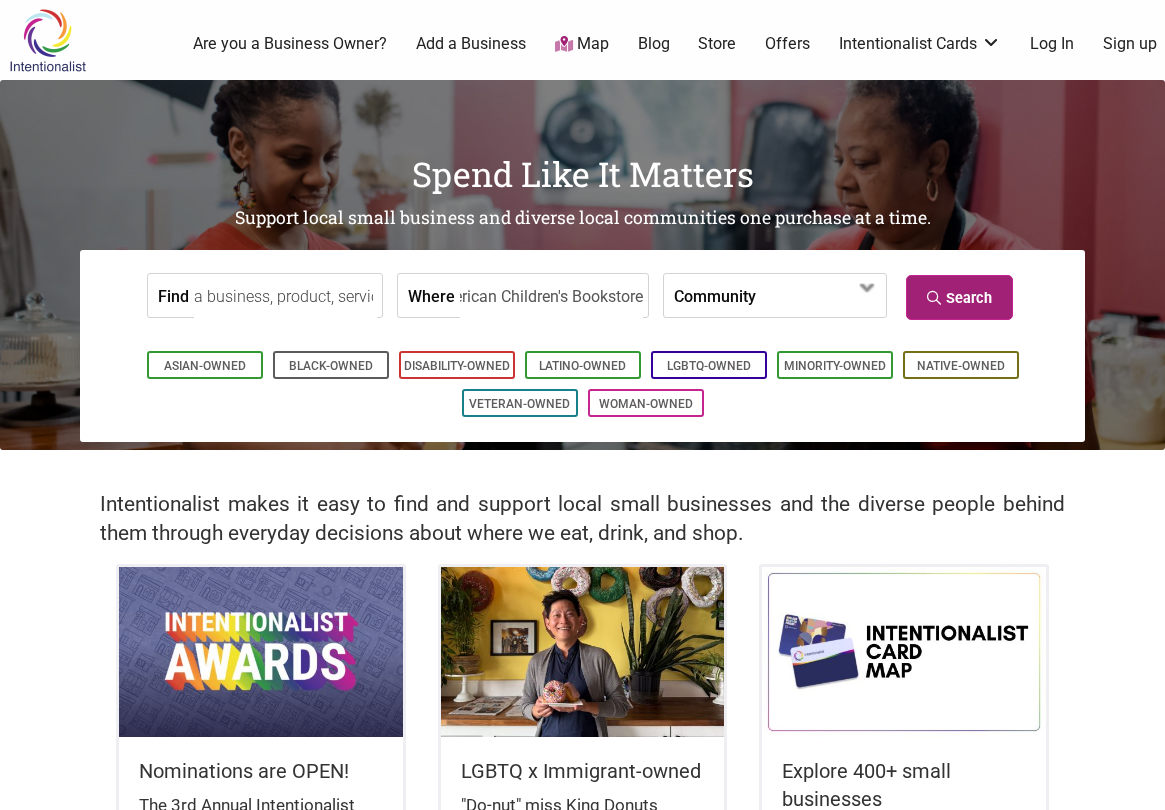 scroll, scrollTop: 0, scrollLeft: 0, axis: both 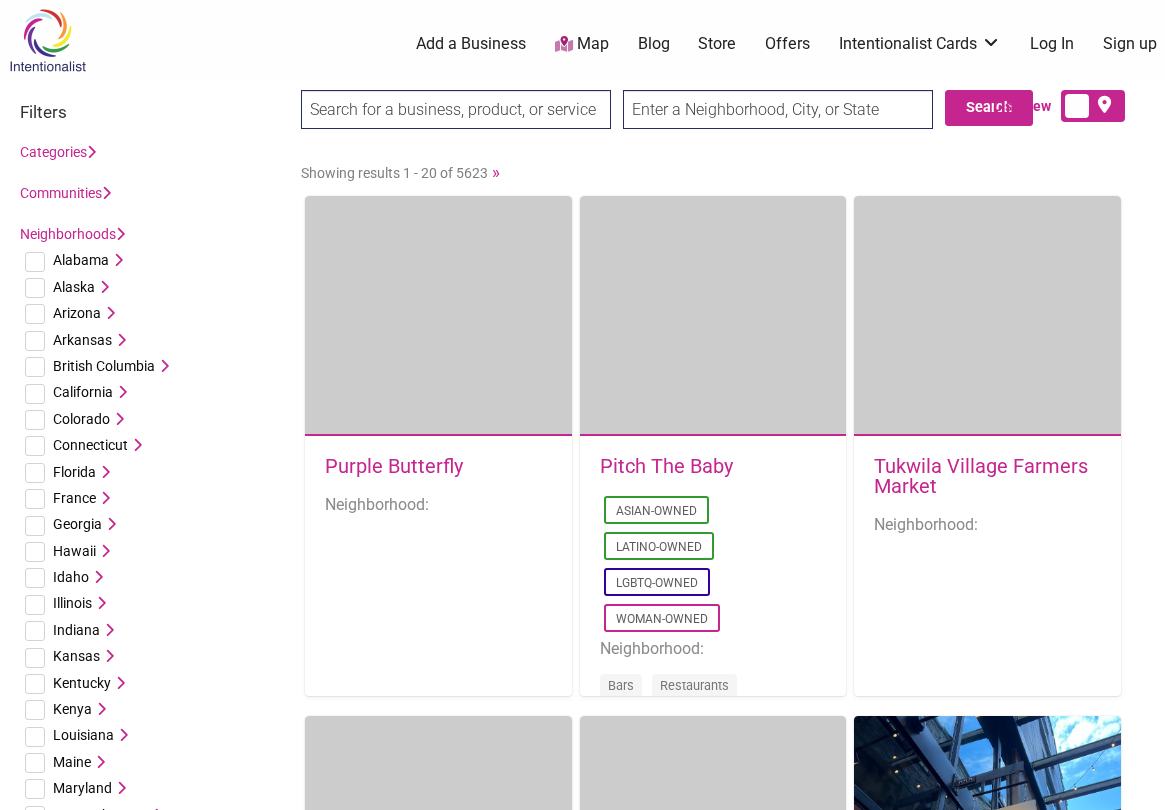 type on "EyeSeeMe African American Children's Bookstore" 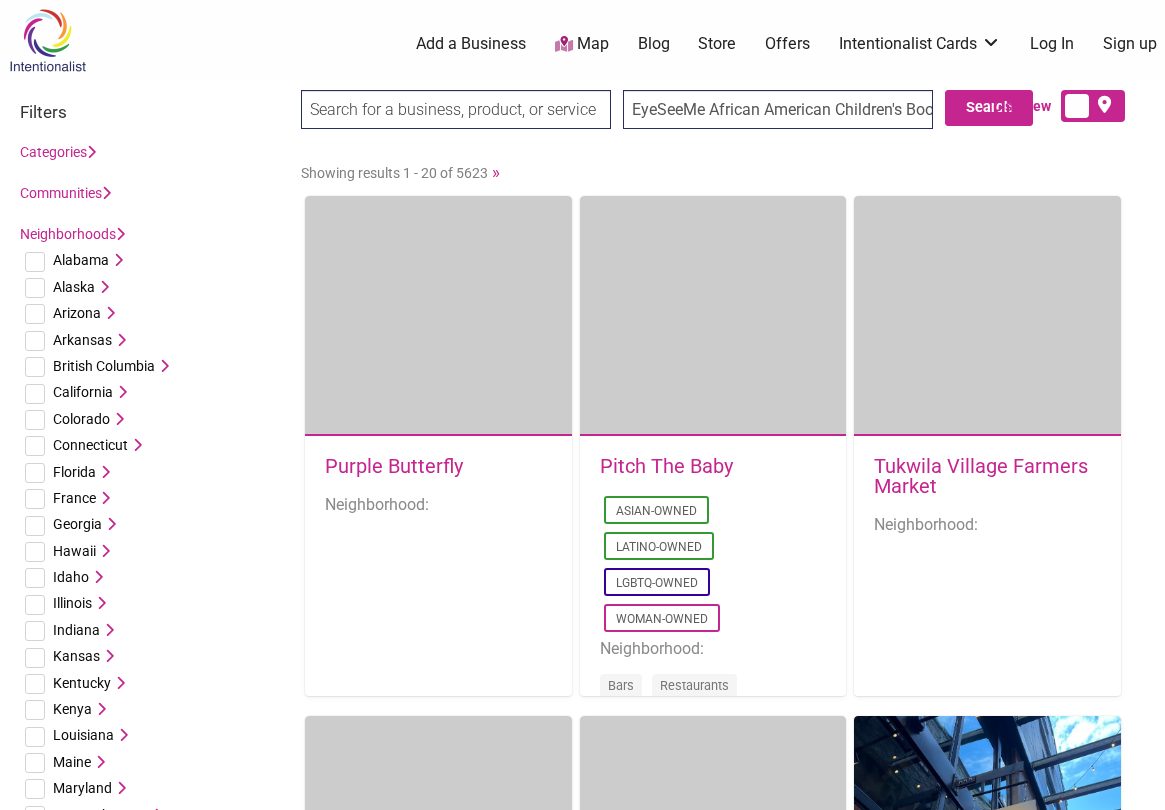 scroll, scrollTop: 0, scrollLeft: 50, axis: horizontal 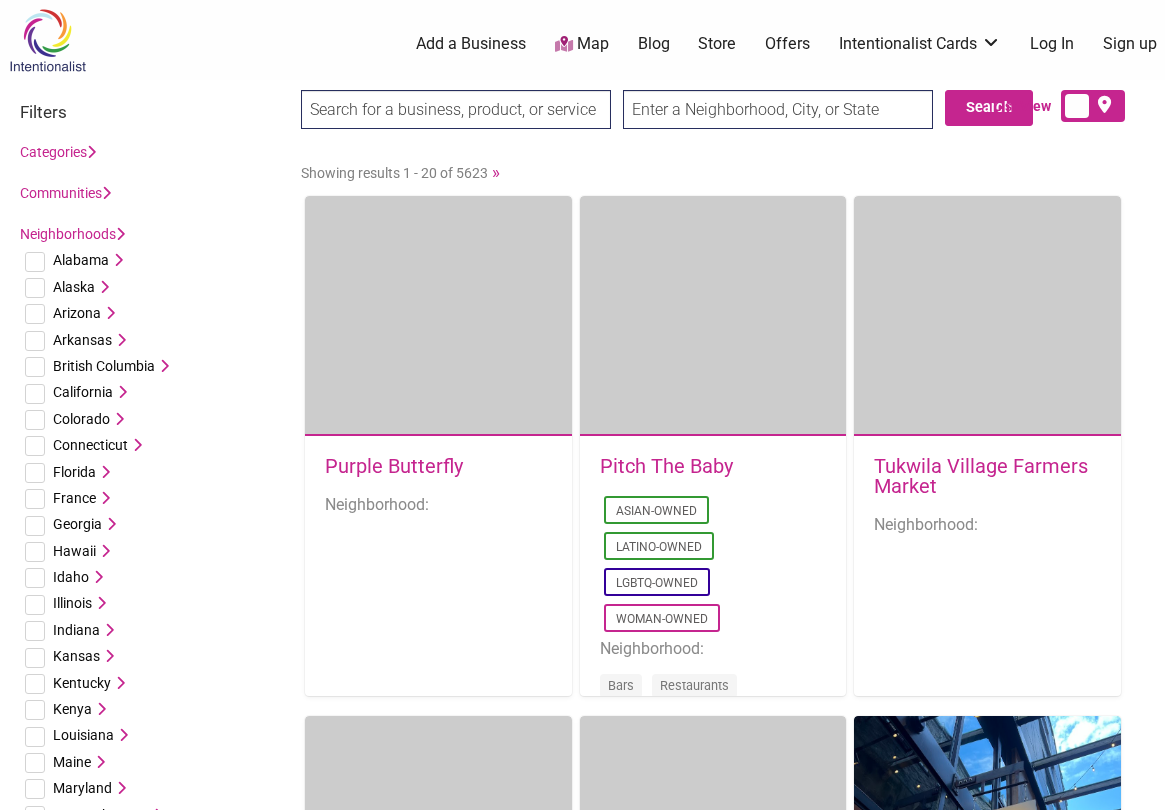 type on "[CITY]" 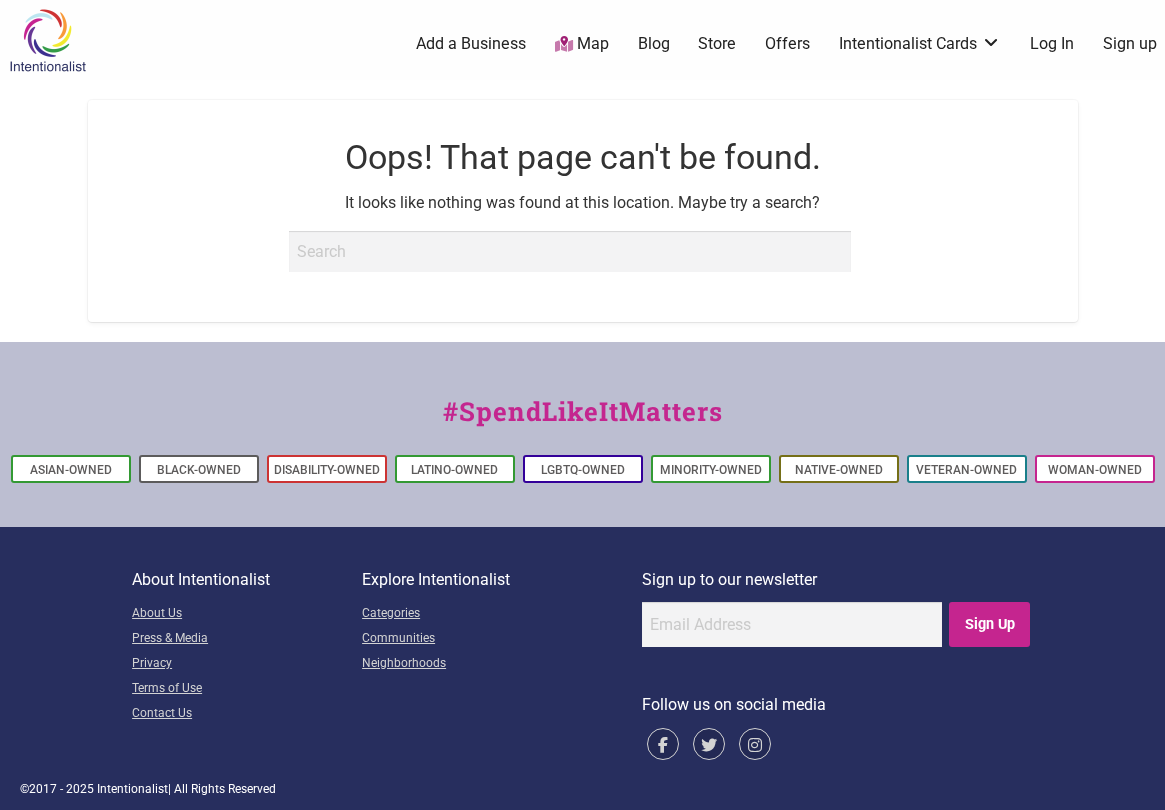 scroll, scrollTop: 0, scrollLeft: 0, axis: both 